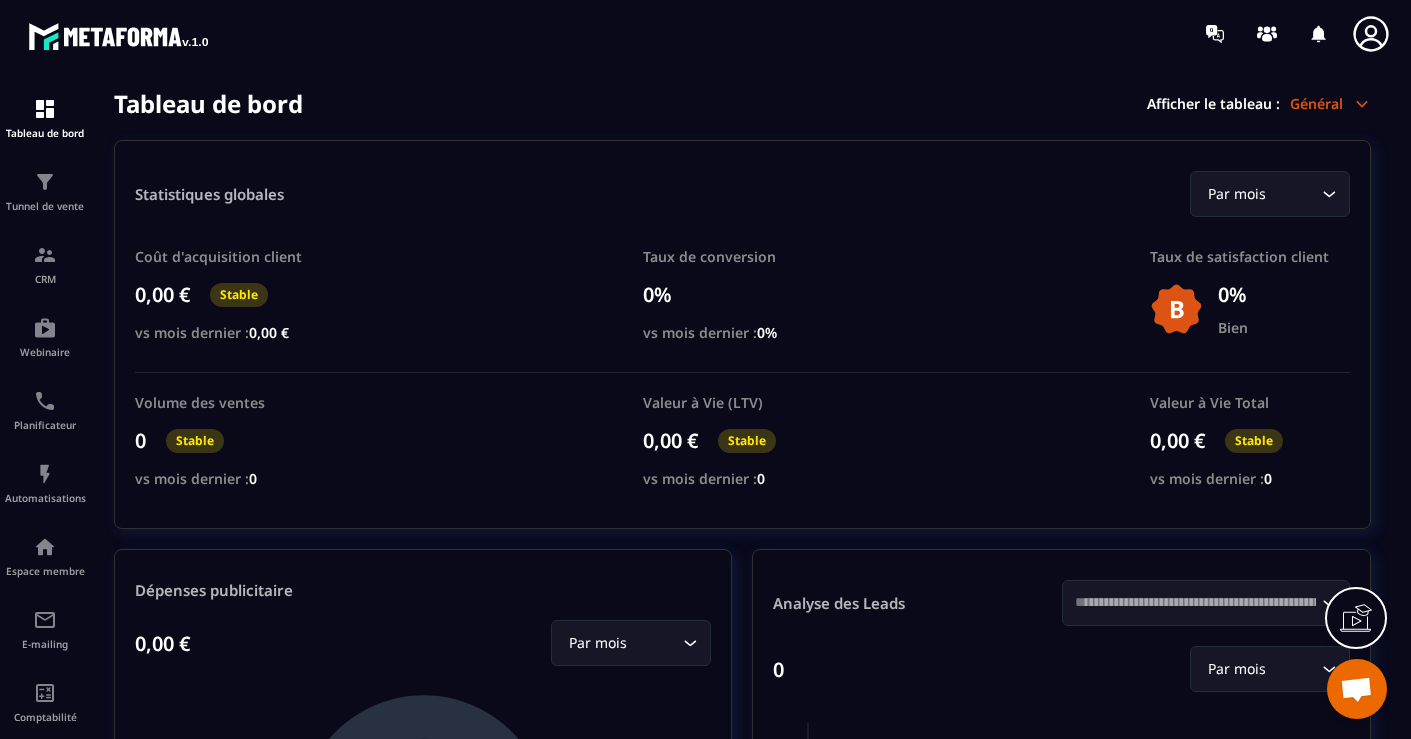 scroll, scrollTop: 0, scrollLeft: 0, axis: both 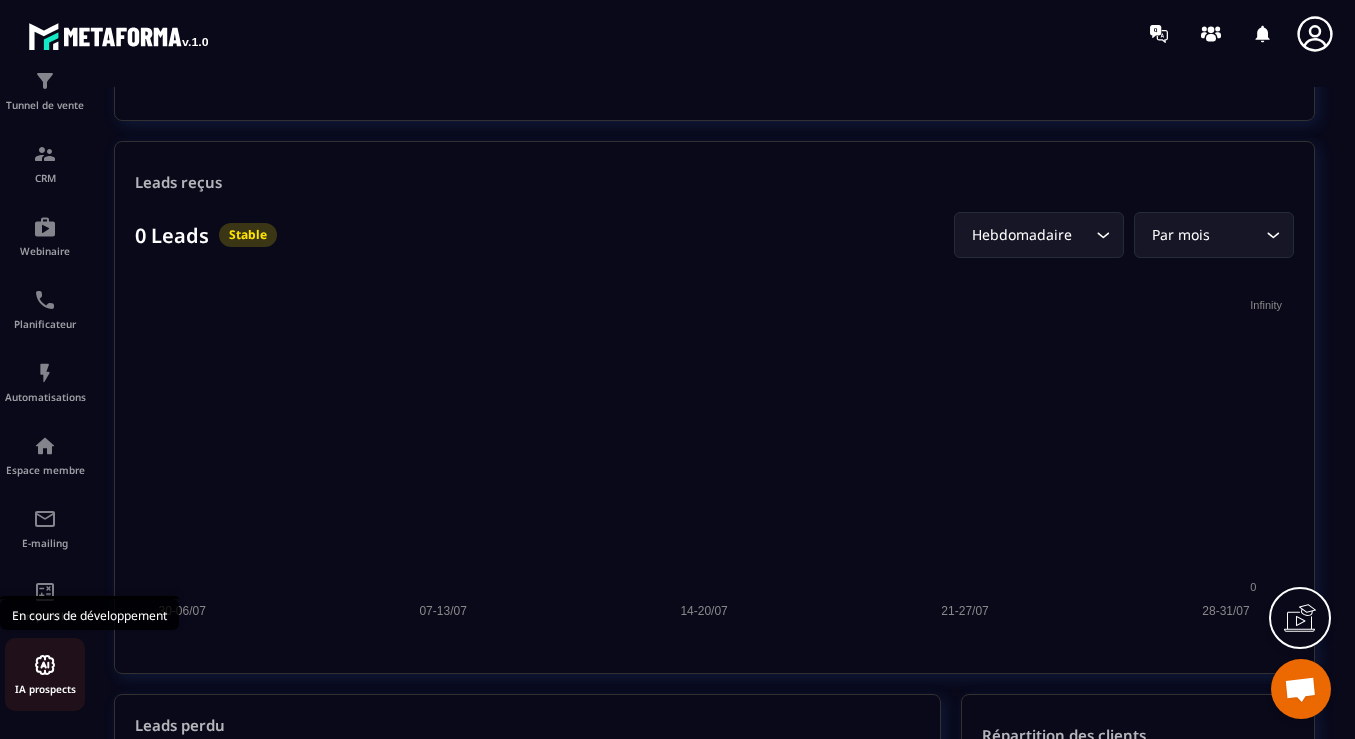 click at bounding box center [45, 665] 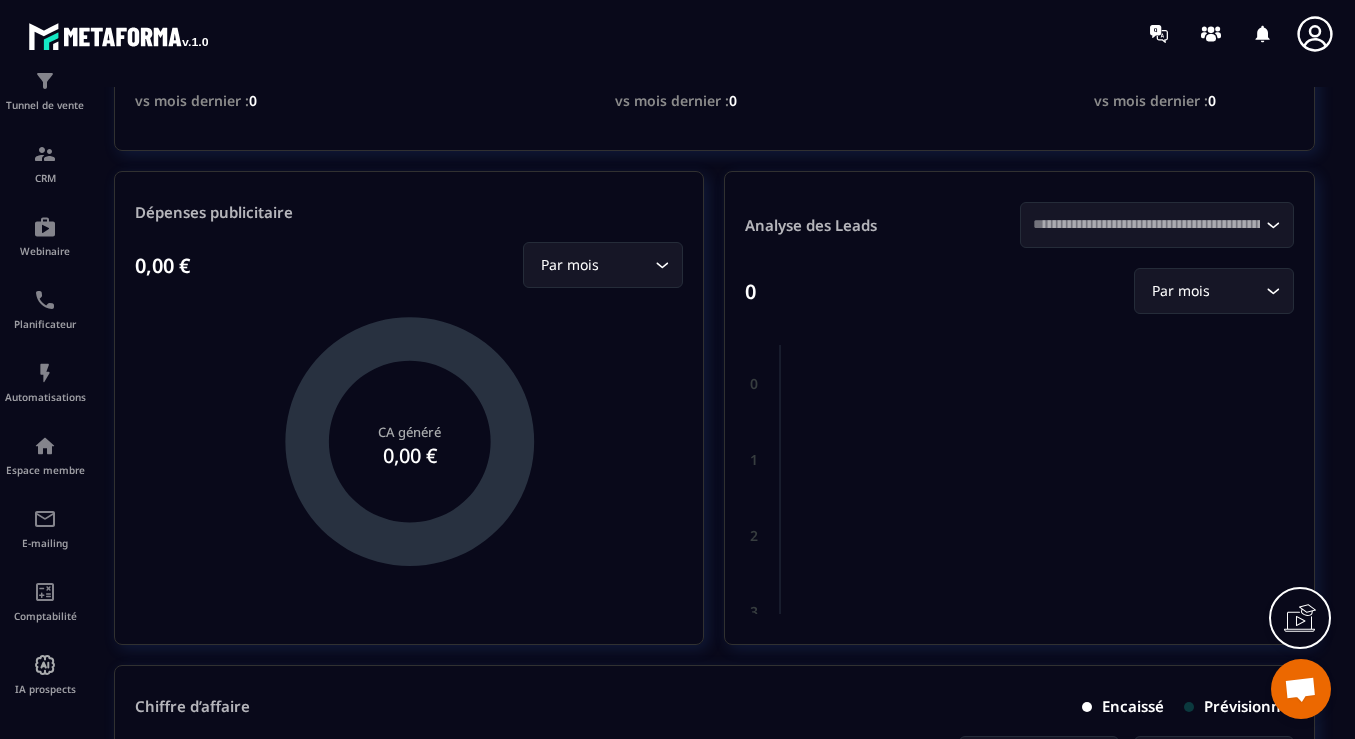 scroll, scrollTop: 0, scrollLeft: 0, axis: both 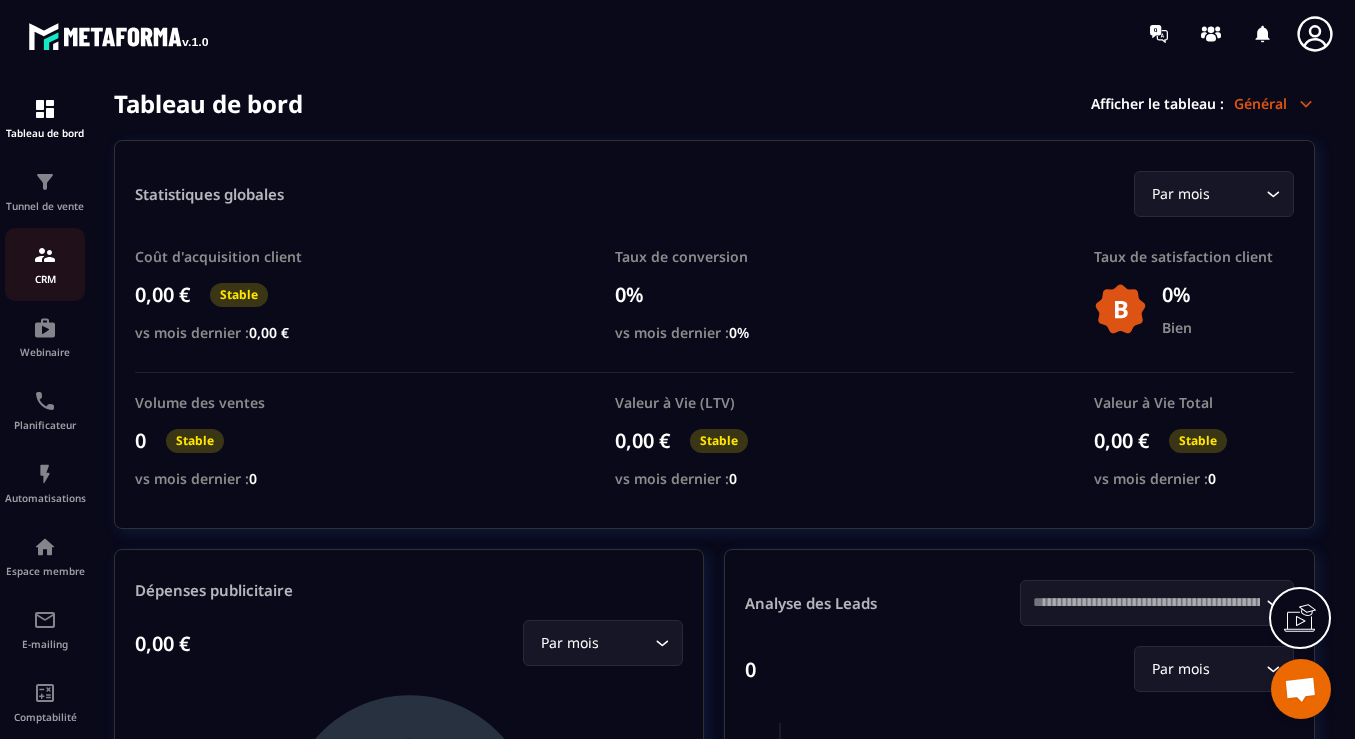 click at bounding box center [45, 255] 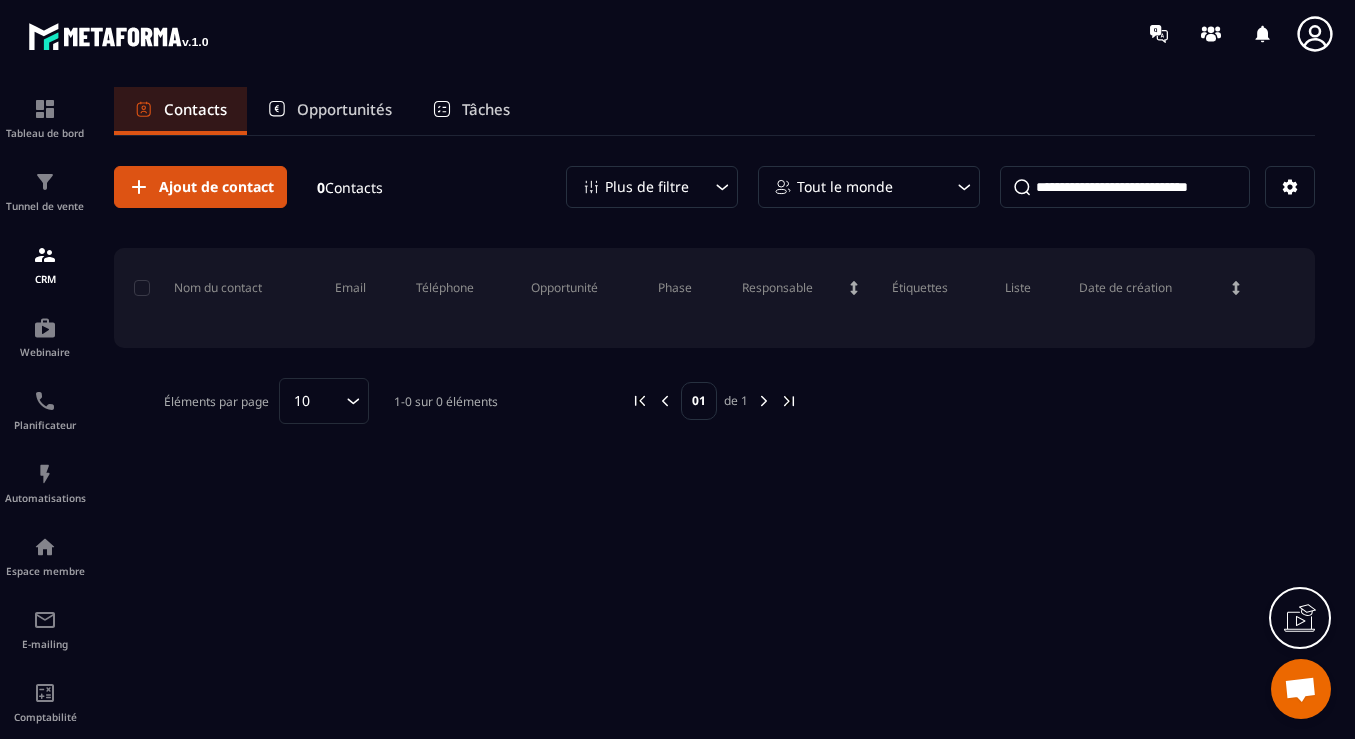 click on "Opportunités" at bounding box center [344, 109] 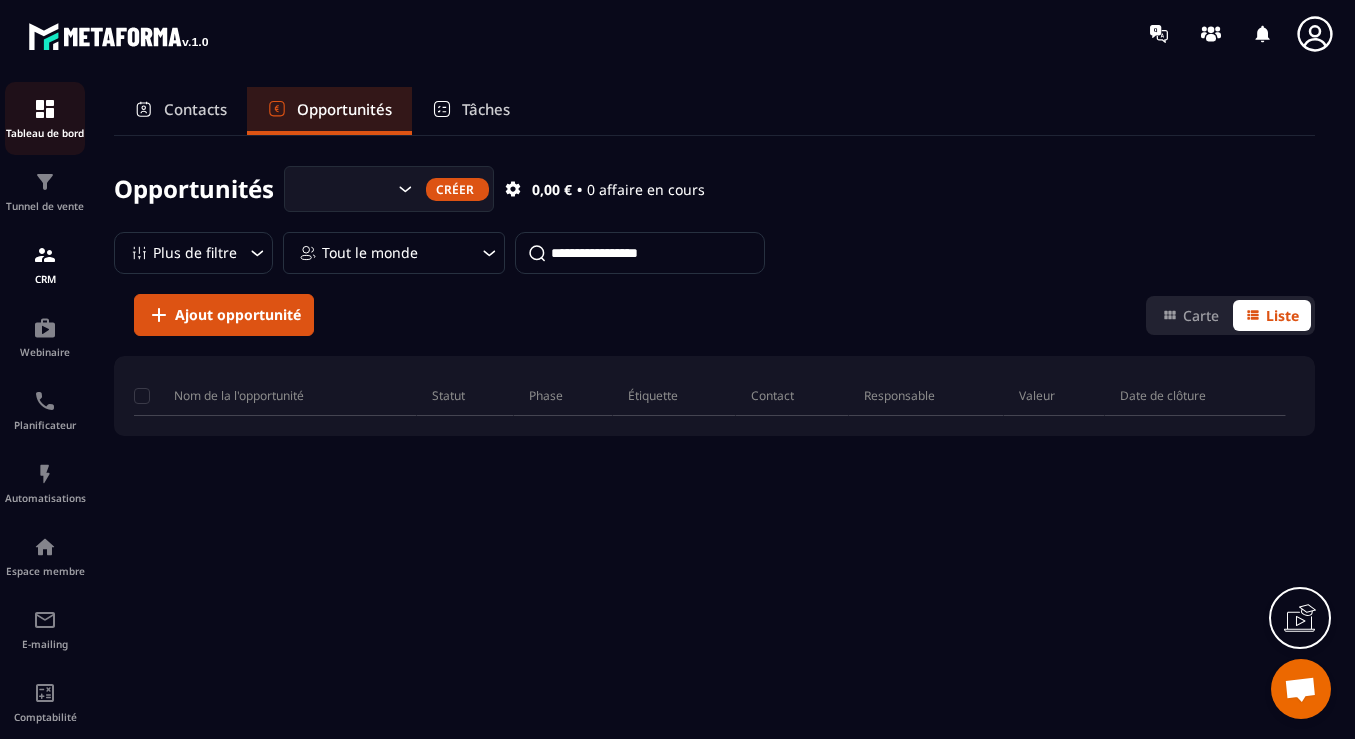 click at bounding box center [45, 109] 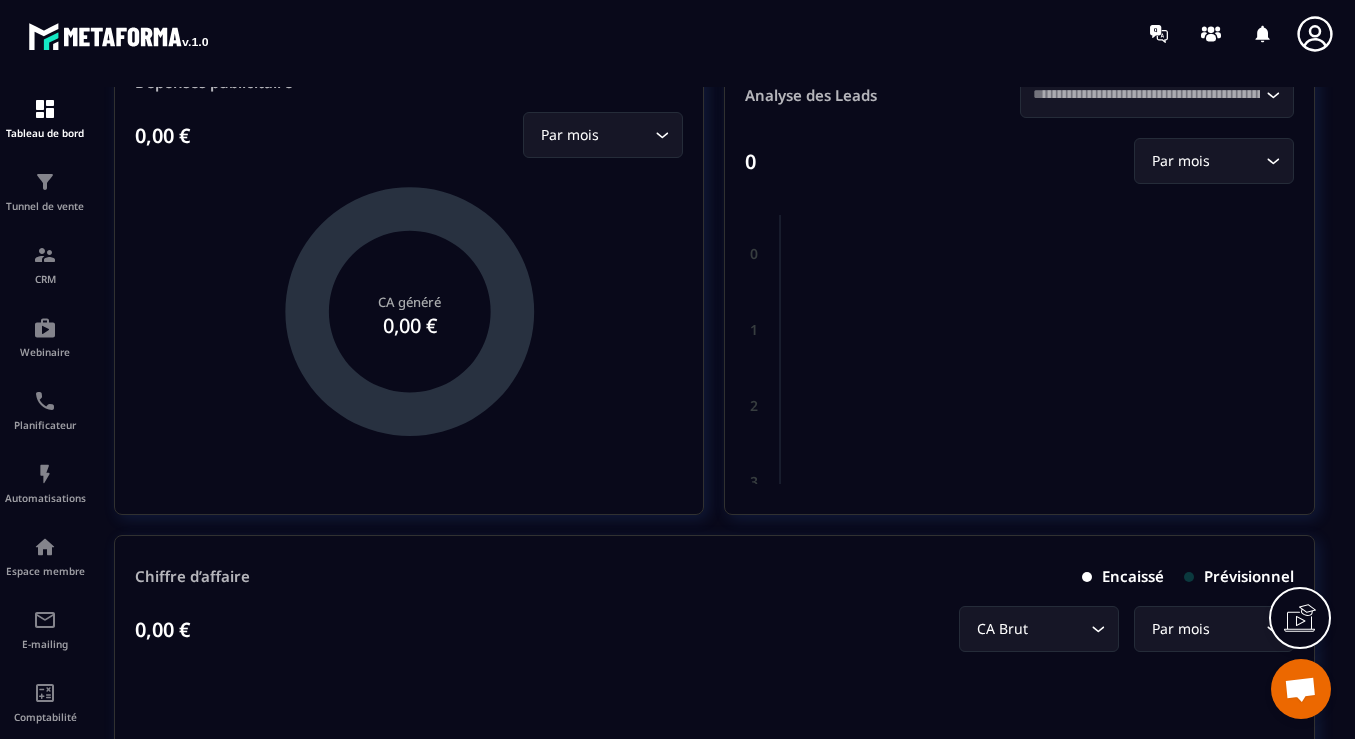 scroll, scrollTop: 526, scrollLeft: 0, axis: vertical 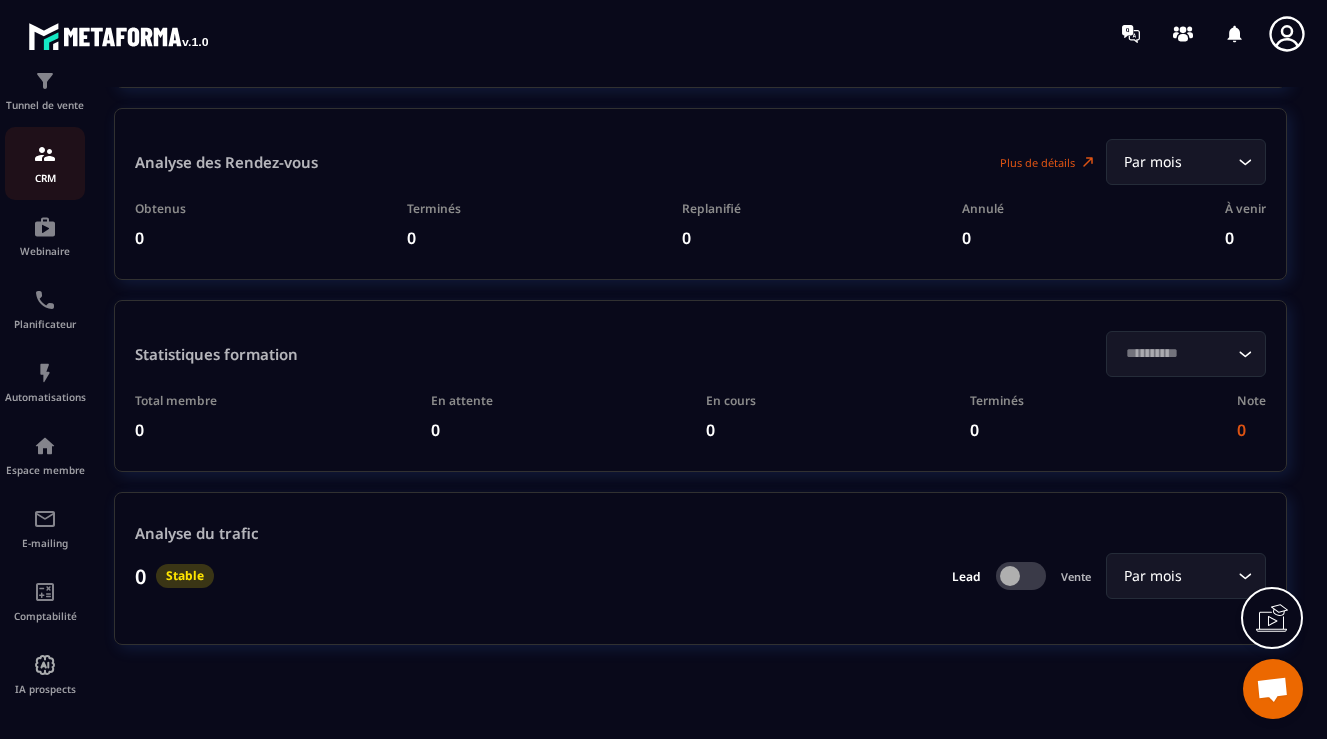 click on "CRM" at bounding box center (45, 163) 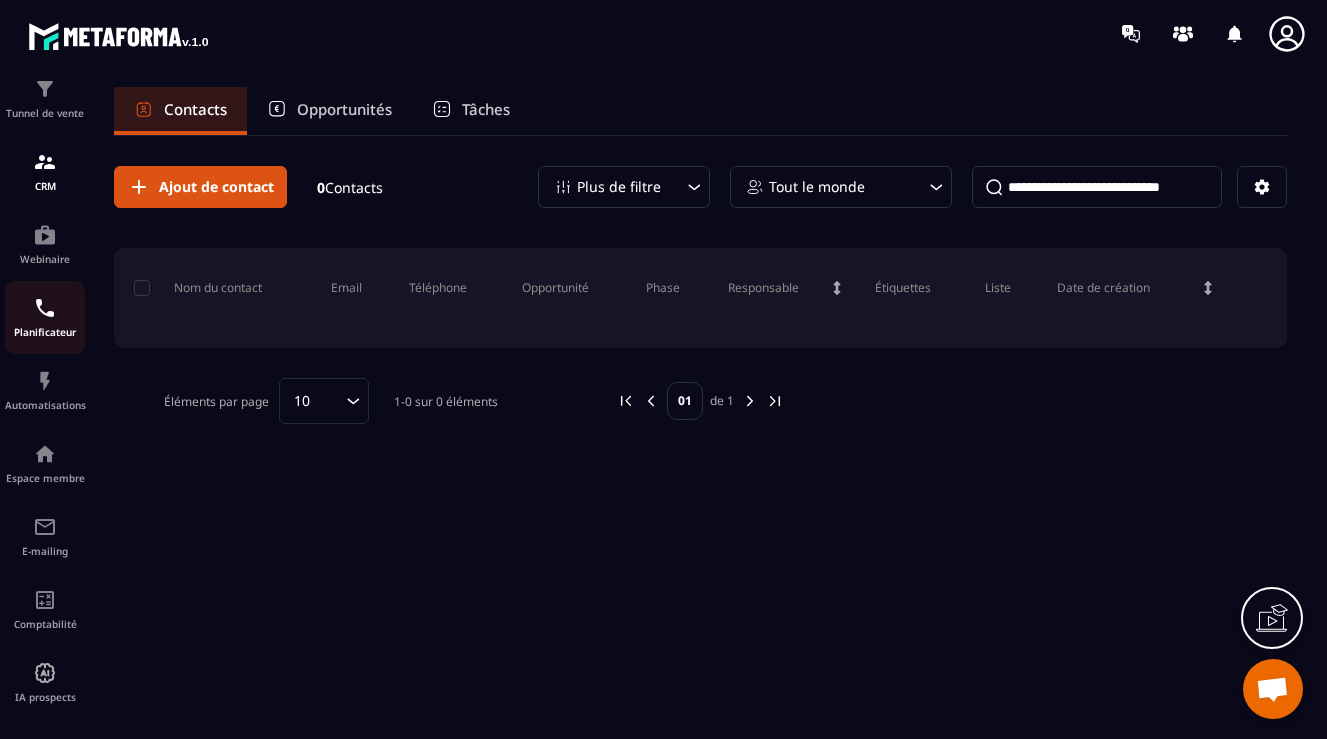 scroll, scrollTop: 101, scrollLeft: 0, axis: vertical 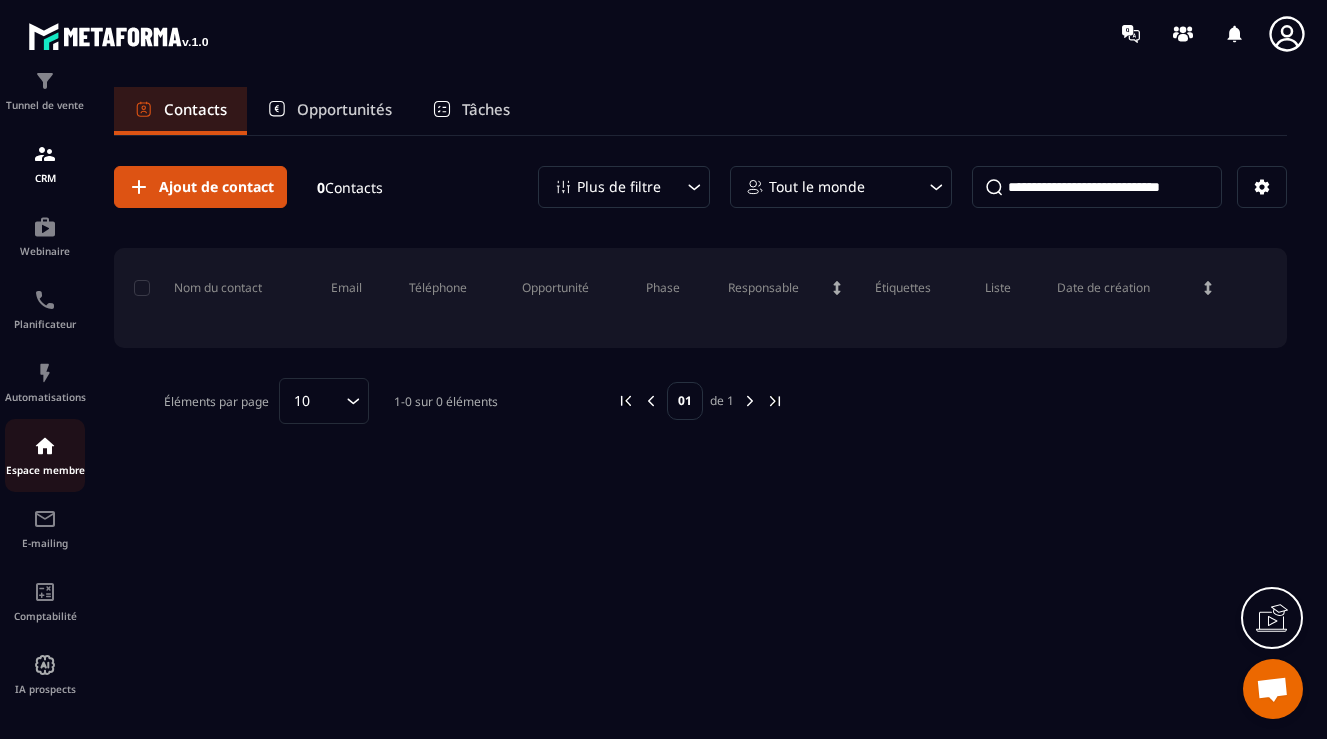click at bounding box center (45, 446) 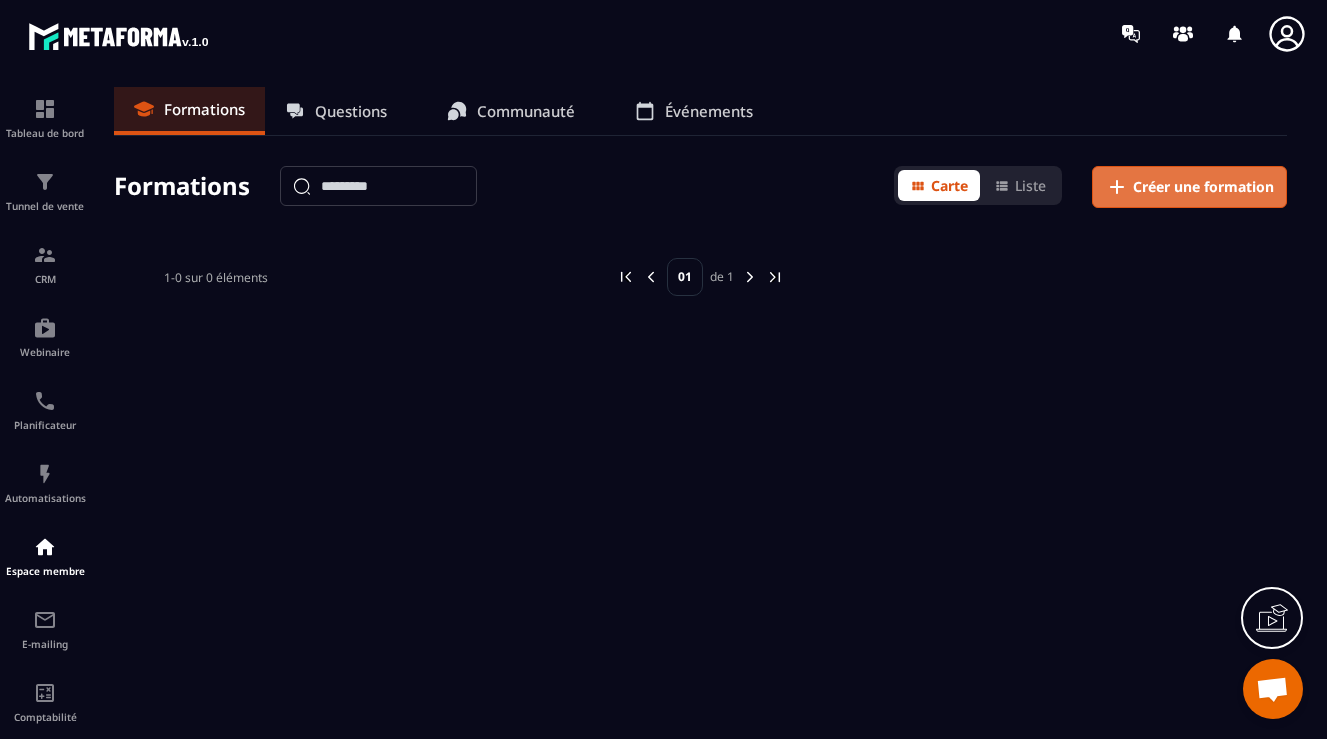 click on "Créer une formation" 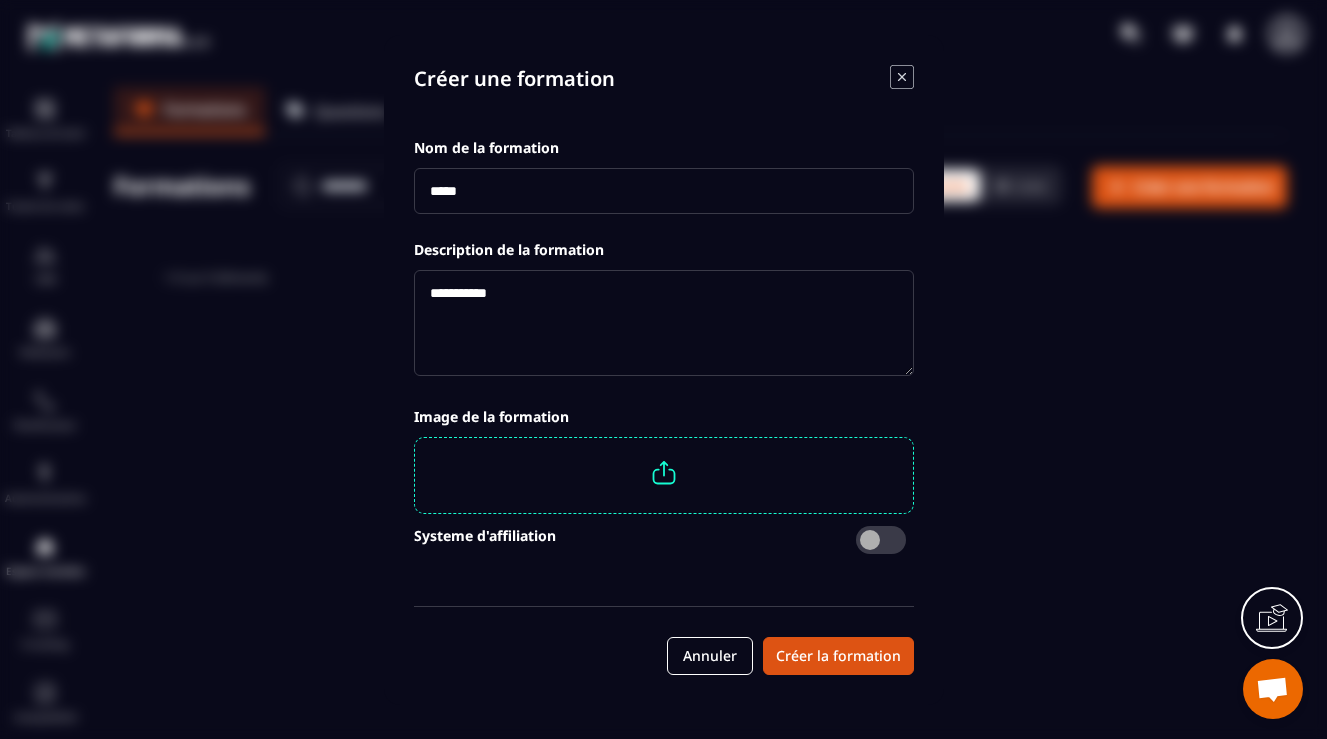 click at bounding box center [664, 191] 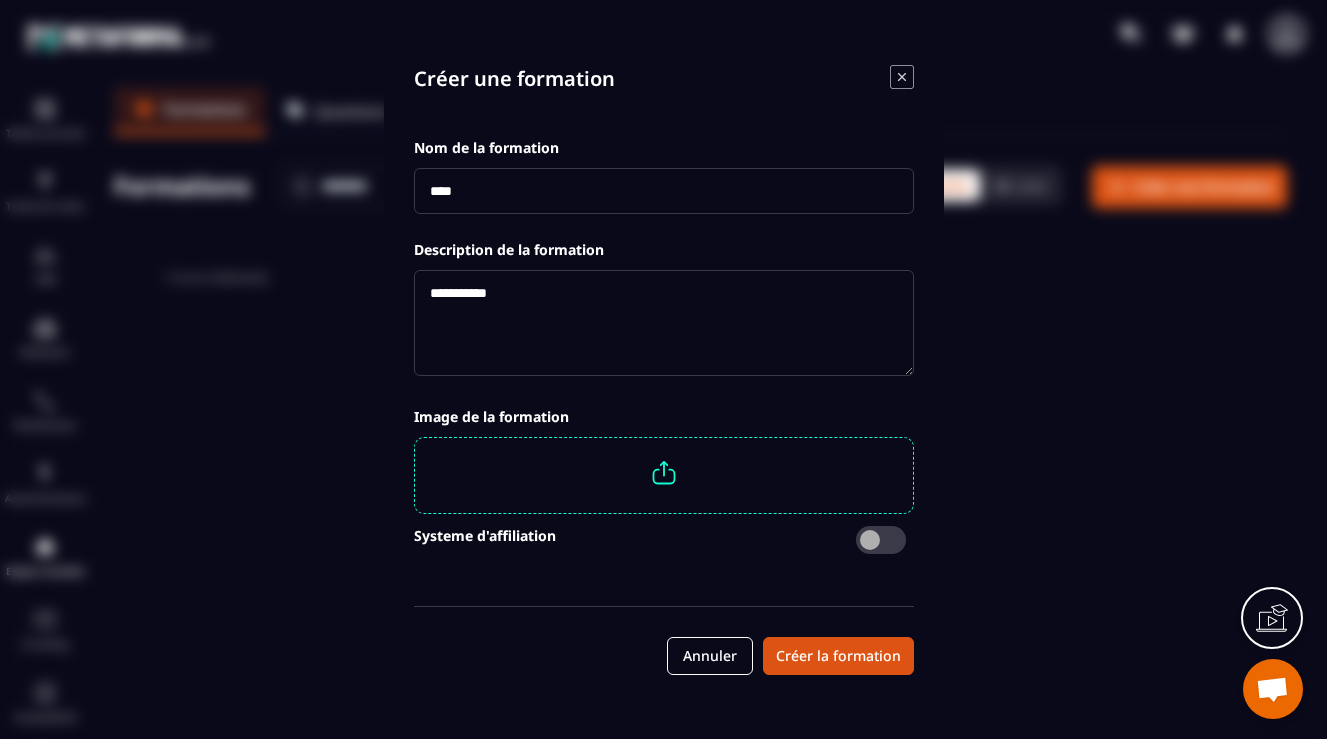 type on "****" 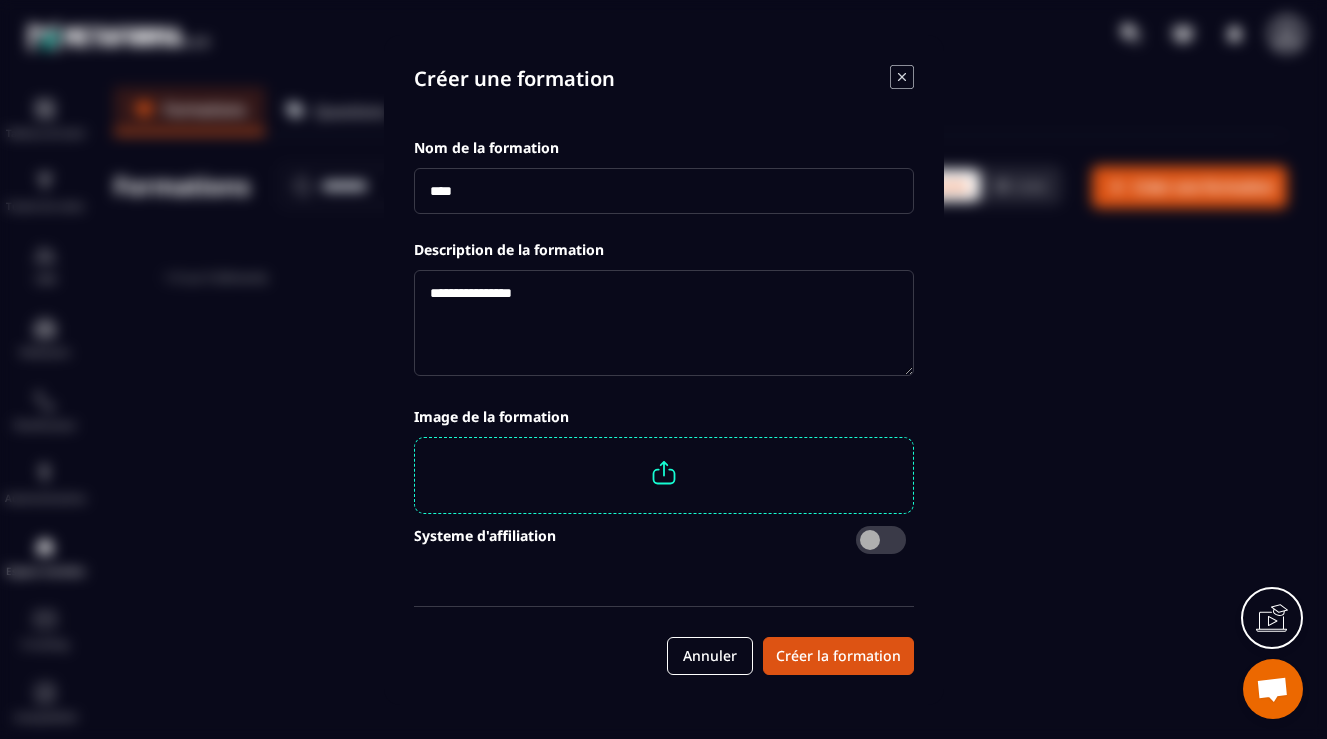 type on "**********" 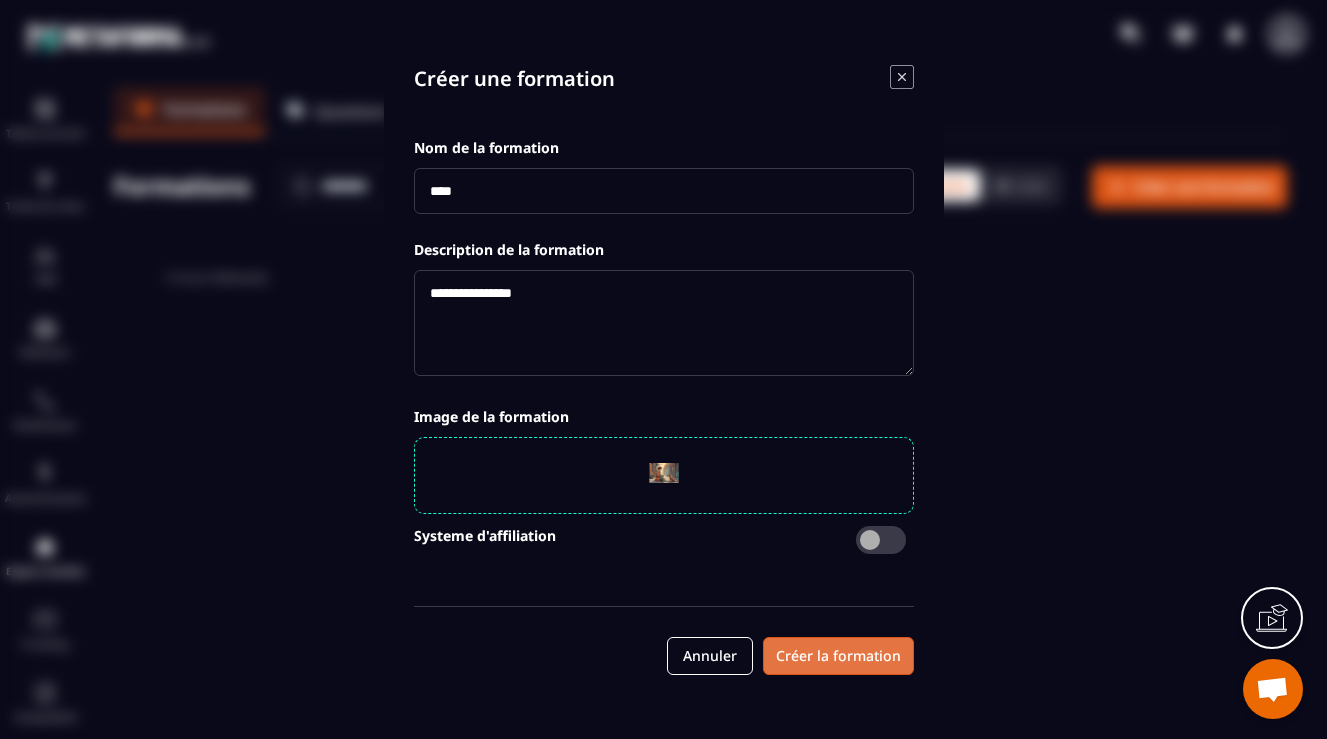 click on "Créer la formation" at bounding box center [838, 656] 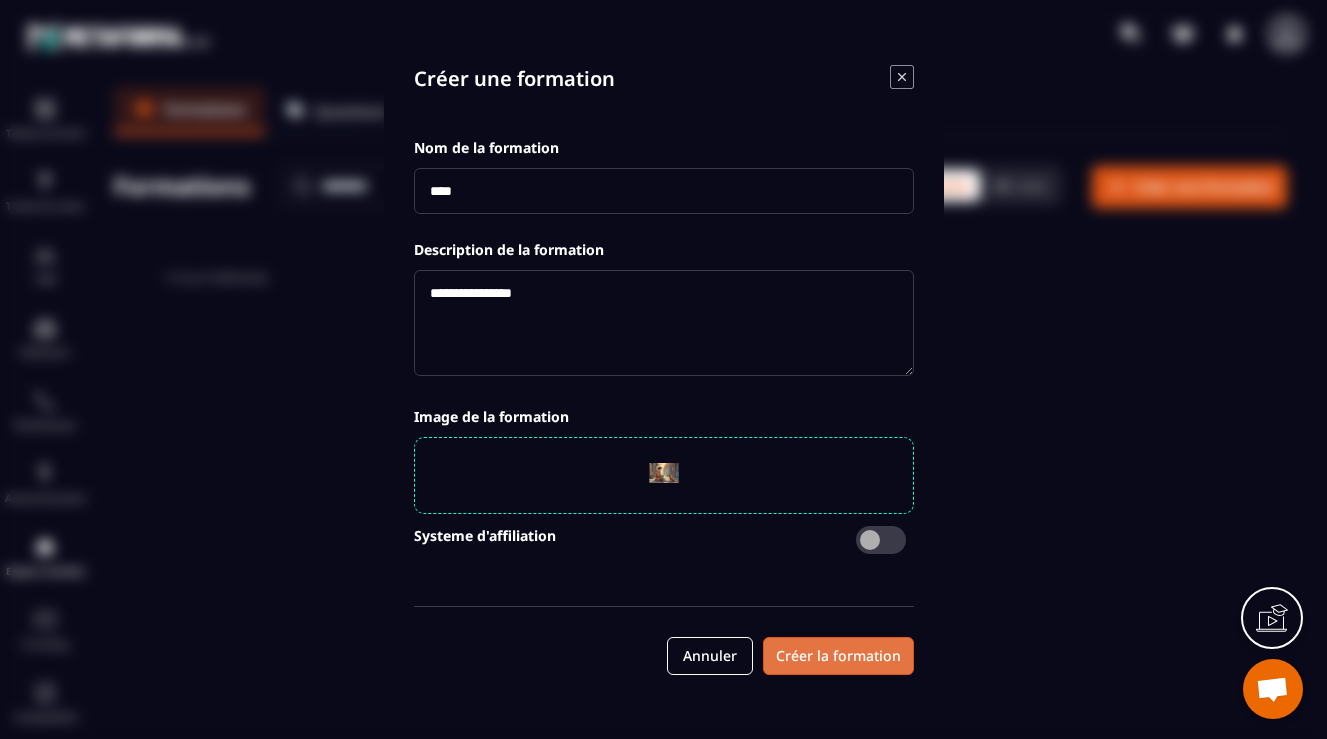 click on "Créer la formation" at bounding box center [838, 656] 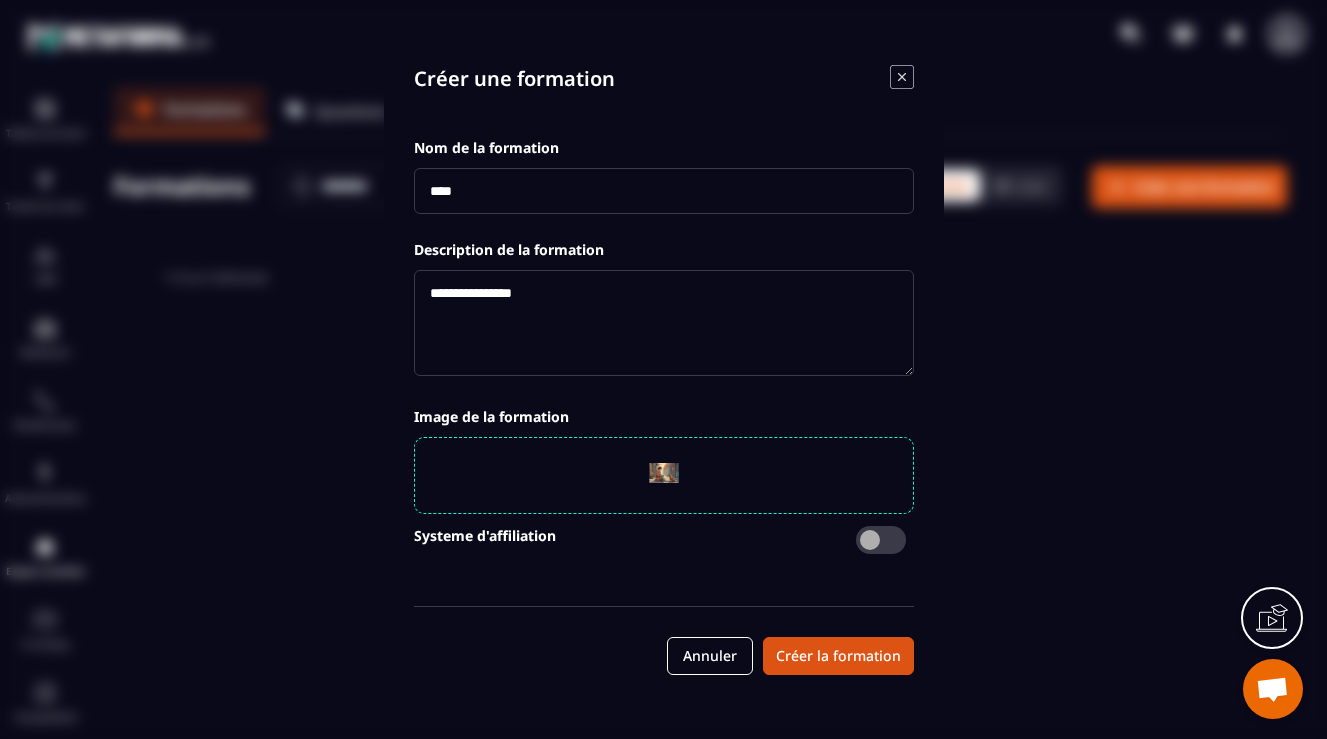 click 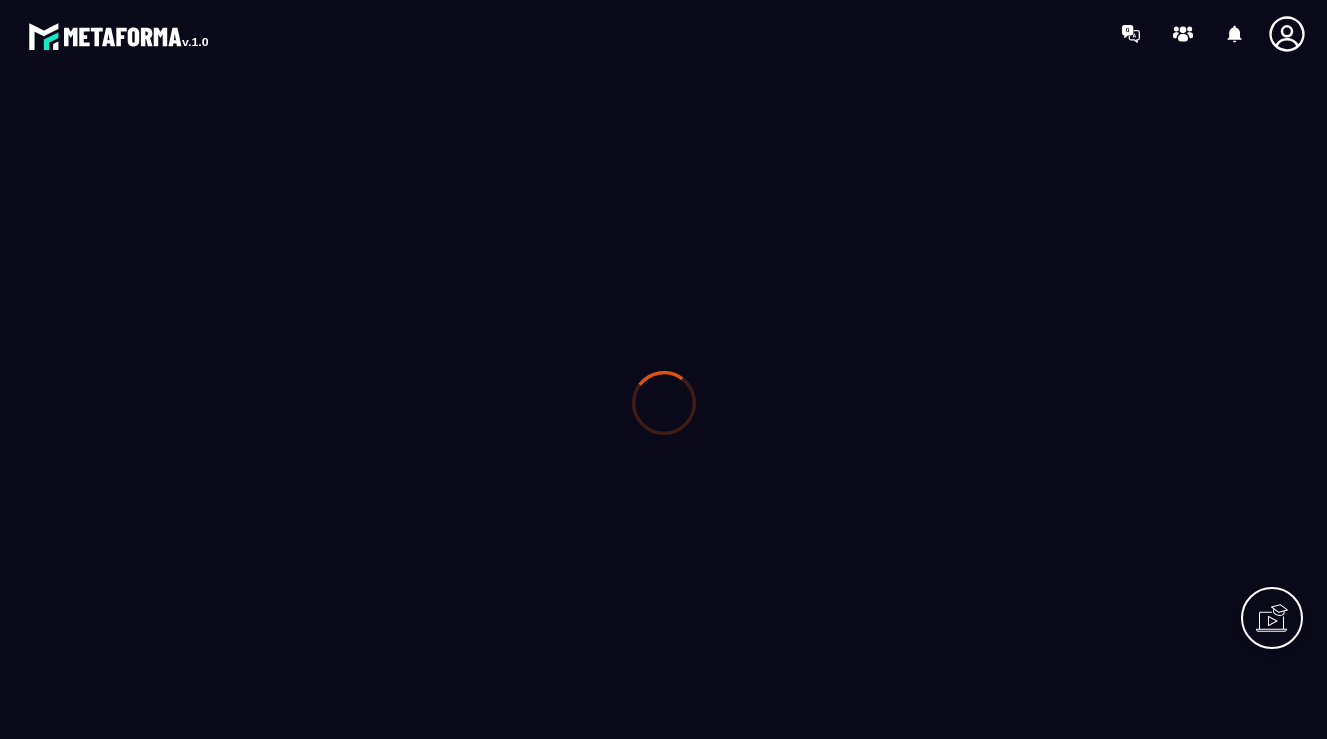 scroll, scrollTop: 0, scrollLeft: 0, axis: both 